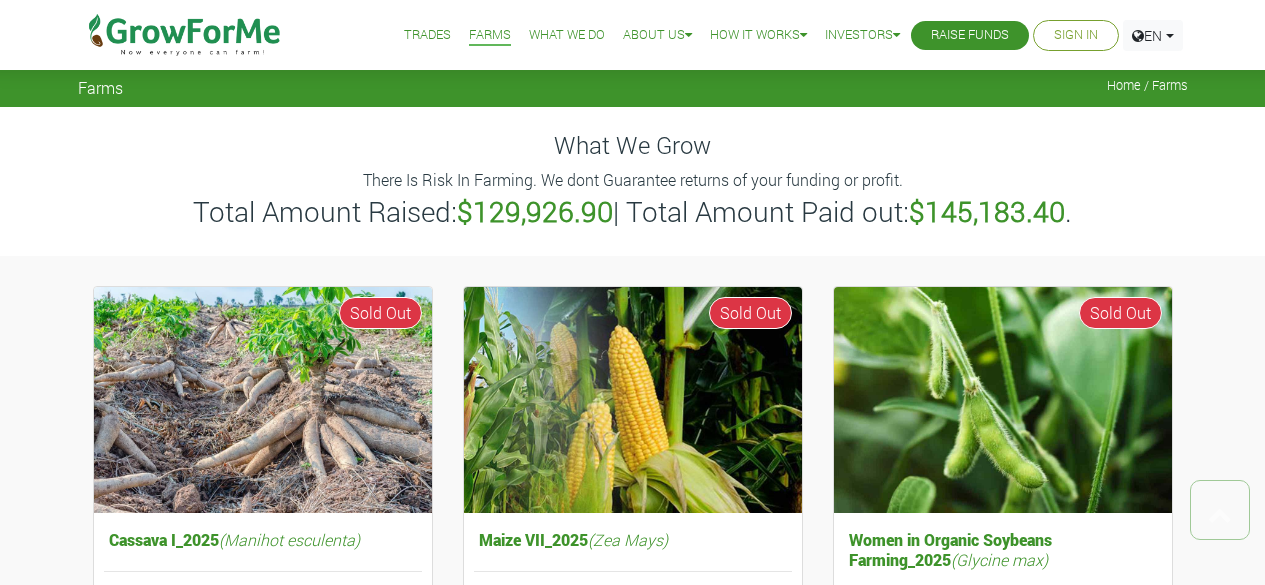 scroll, scrollTop: 764, scrollLeft: 0, axis: vertical 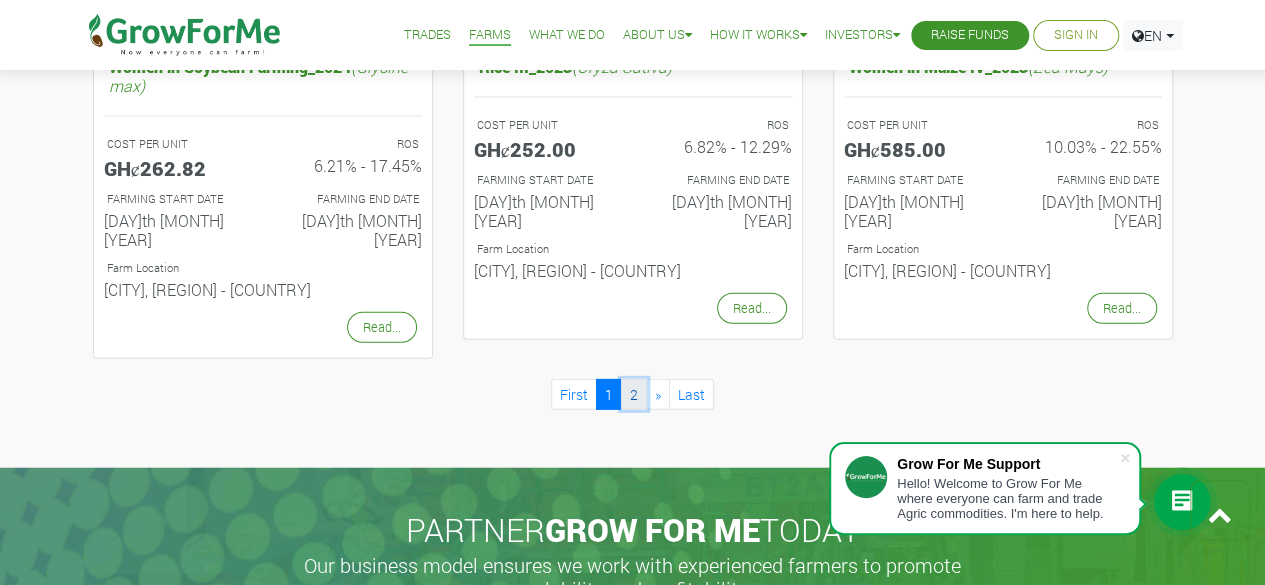 click on "2" at bounding box center (634, 394) 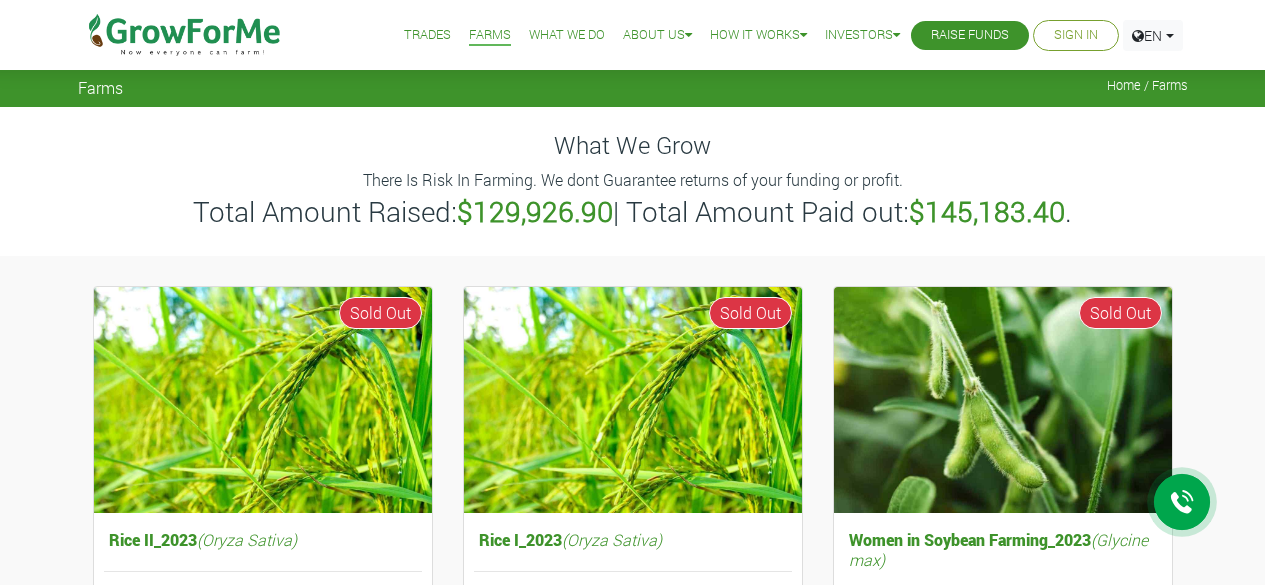 scroll, scrollTop: 0, scrollLeft: 0, axis: both 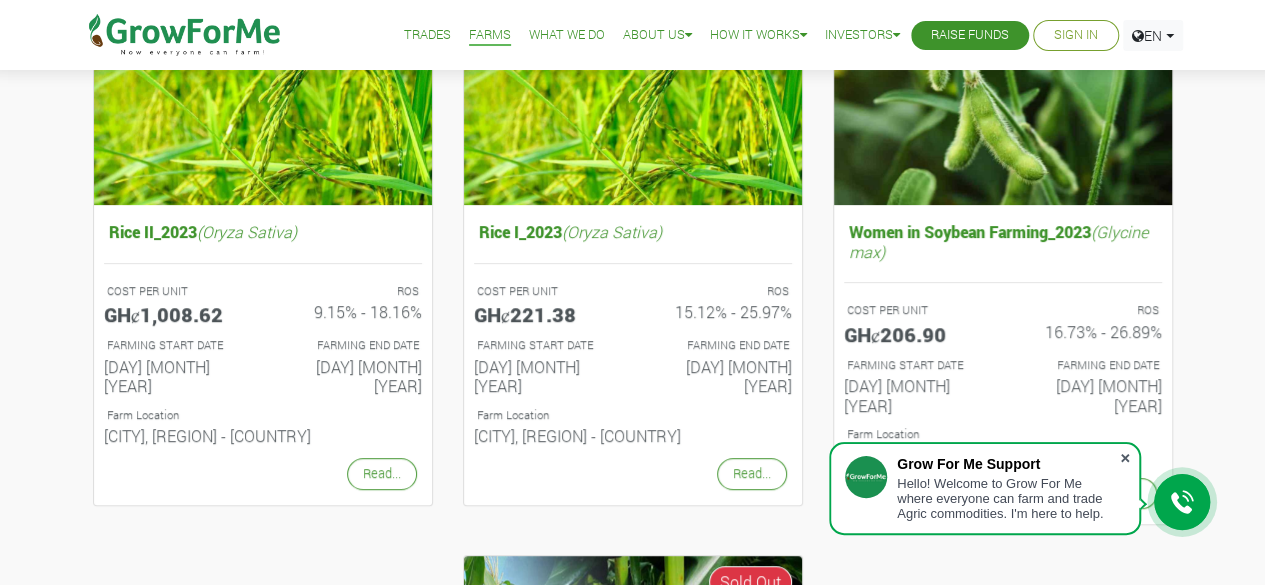 click at bounding box center (1125, 458) 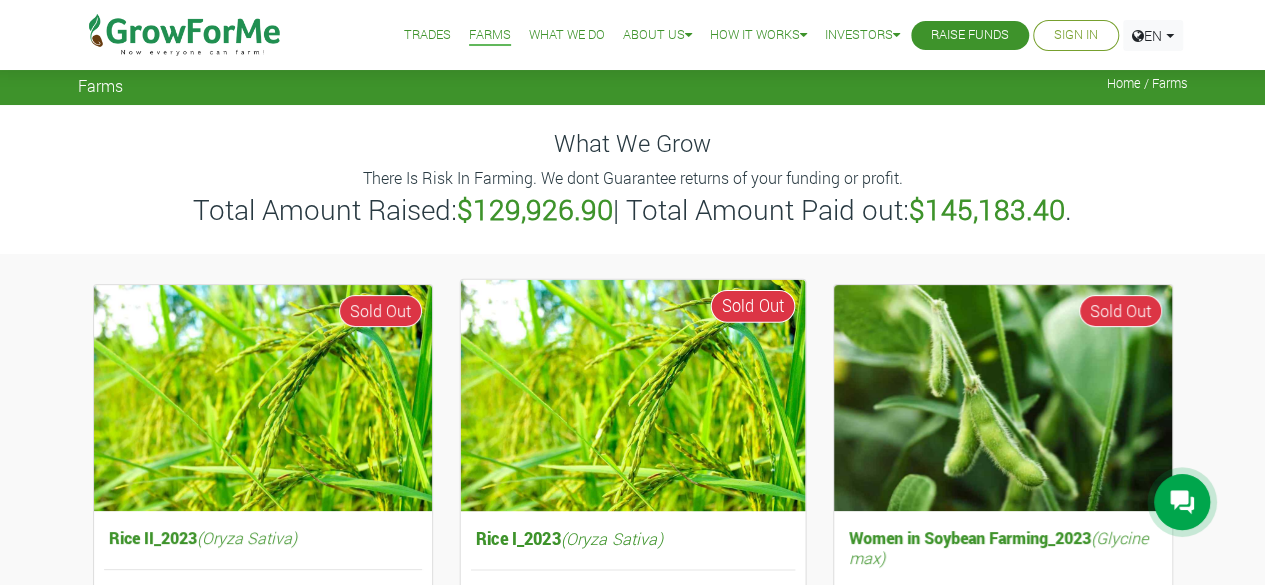 scroll, scrollTop: 0, scrollLeft: 0, axis: both 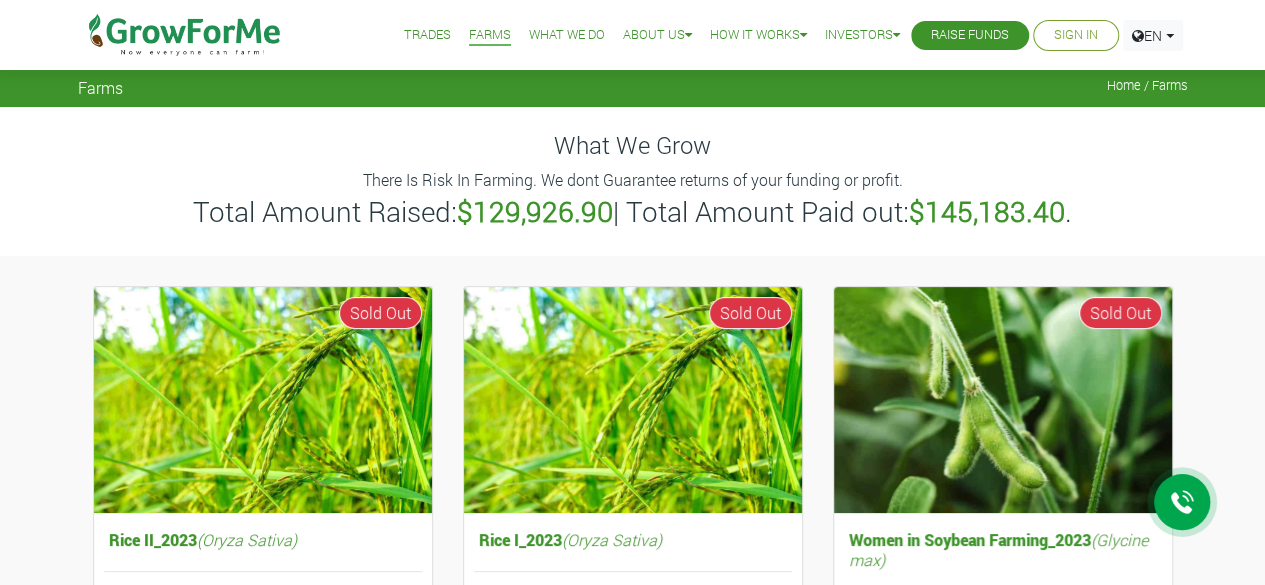 click on "What We Do" at bounding box center [567, 35] 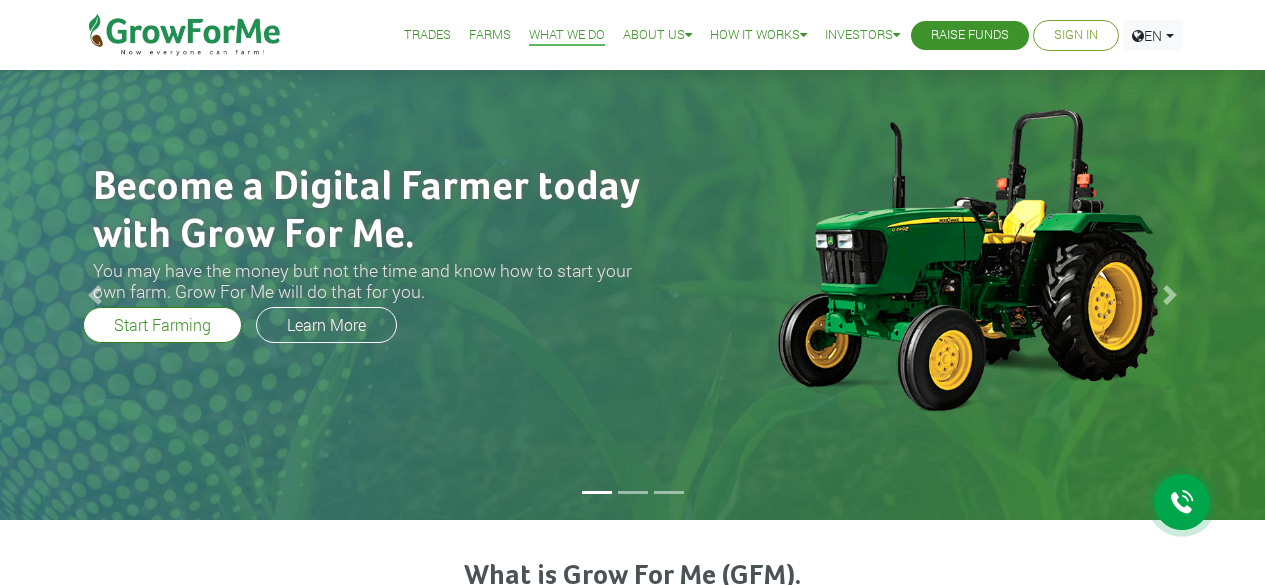 scroll, scrollTop: 0, scrollLeft: 0, axis: both 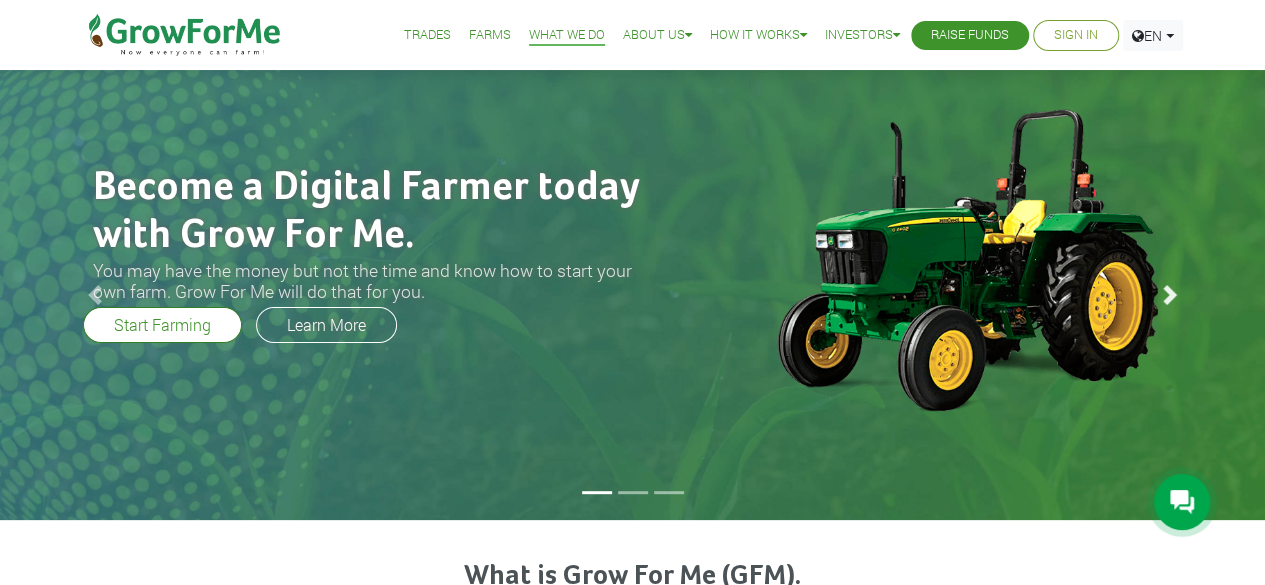 click on "Next" at bounding box center (1170, 295) 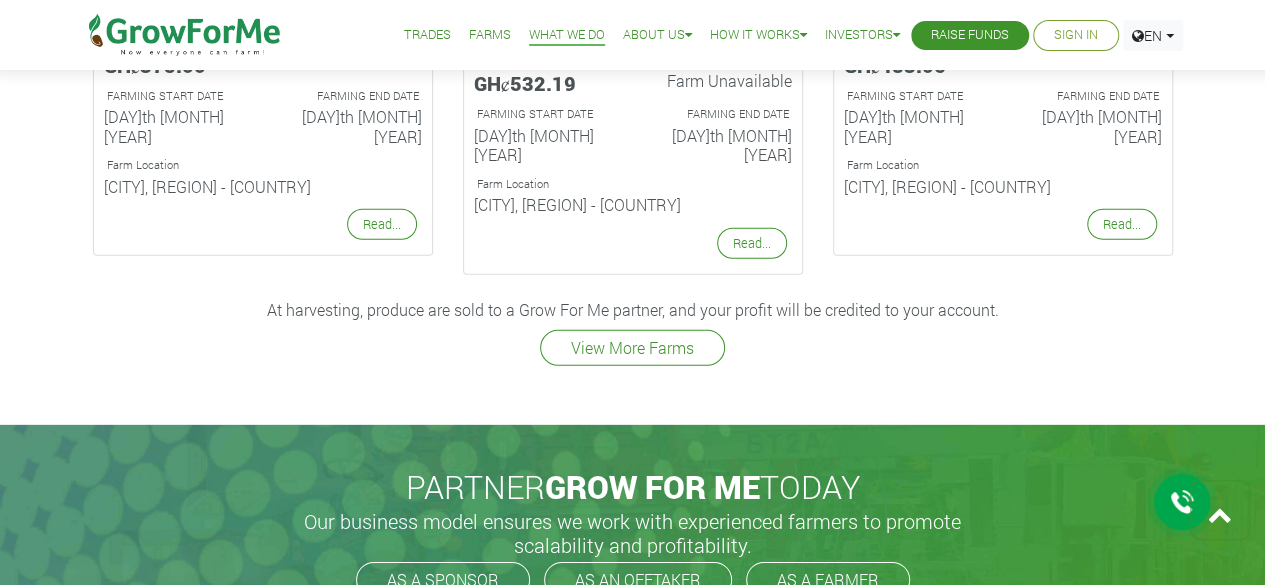 scroll, scrollTop: 2786, scrollLeft: 0, axis: vertical 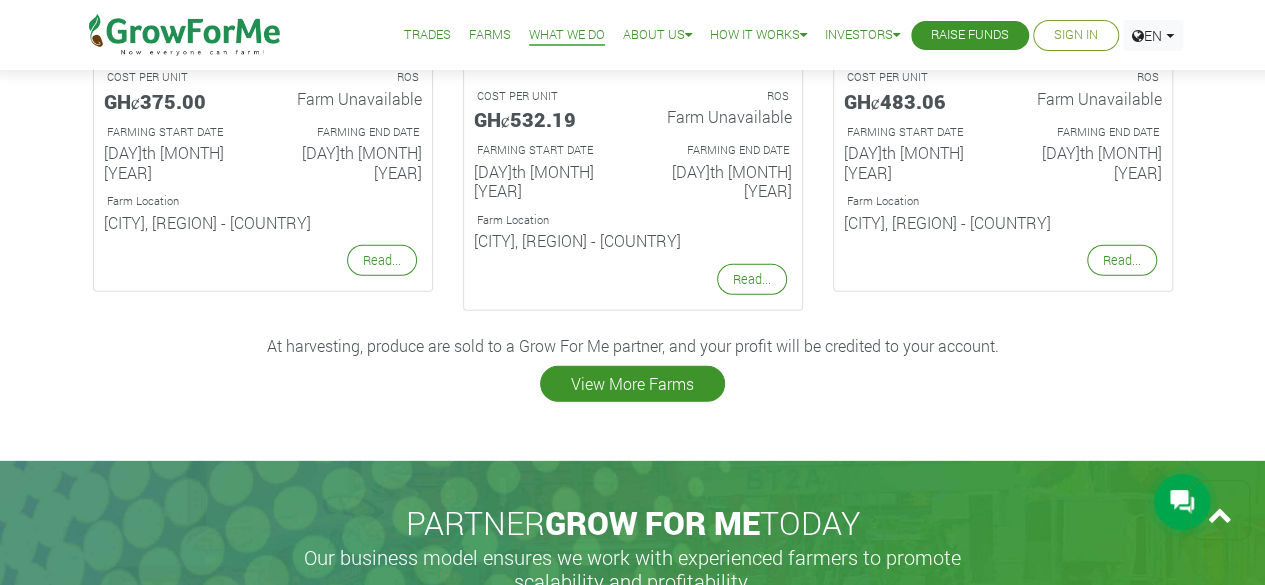 click on "View More Farms" at bounding box center [632, 384] 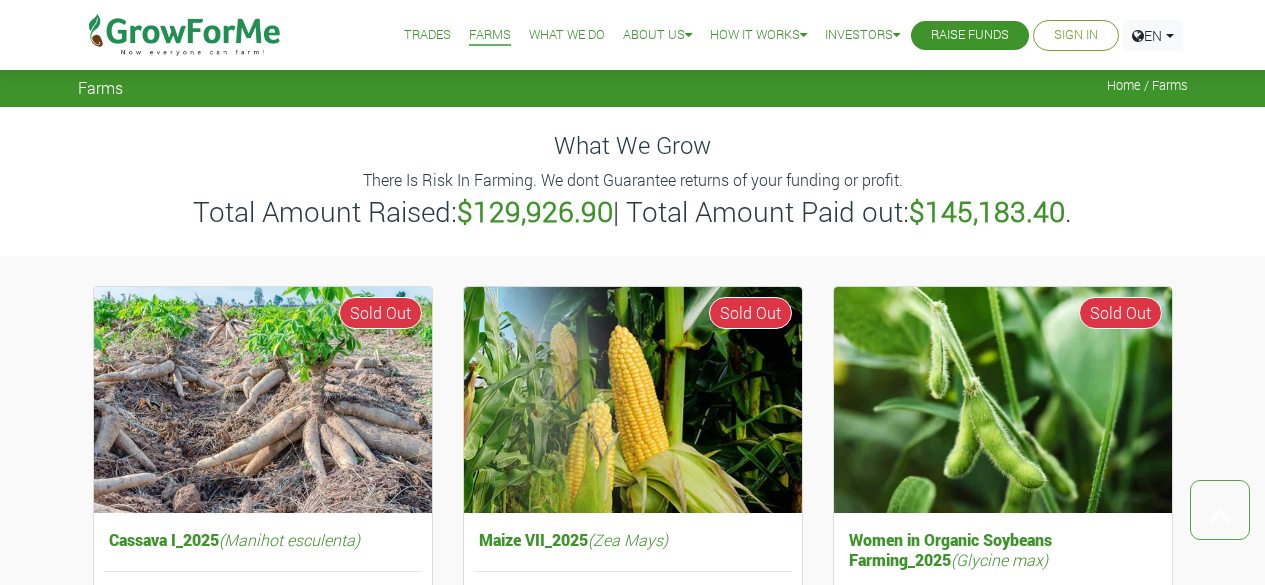 scroll, scrollTop: 1179, scrollLeft: 0, axis: vertical 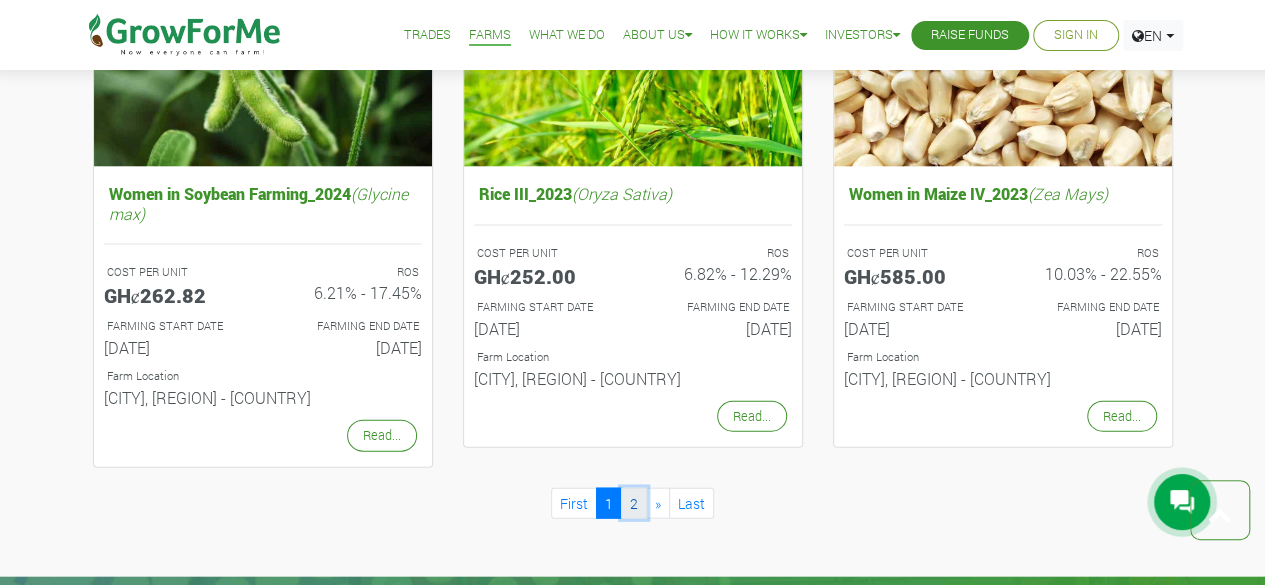 click on "2" at bounding box center [634, 503] 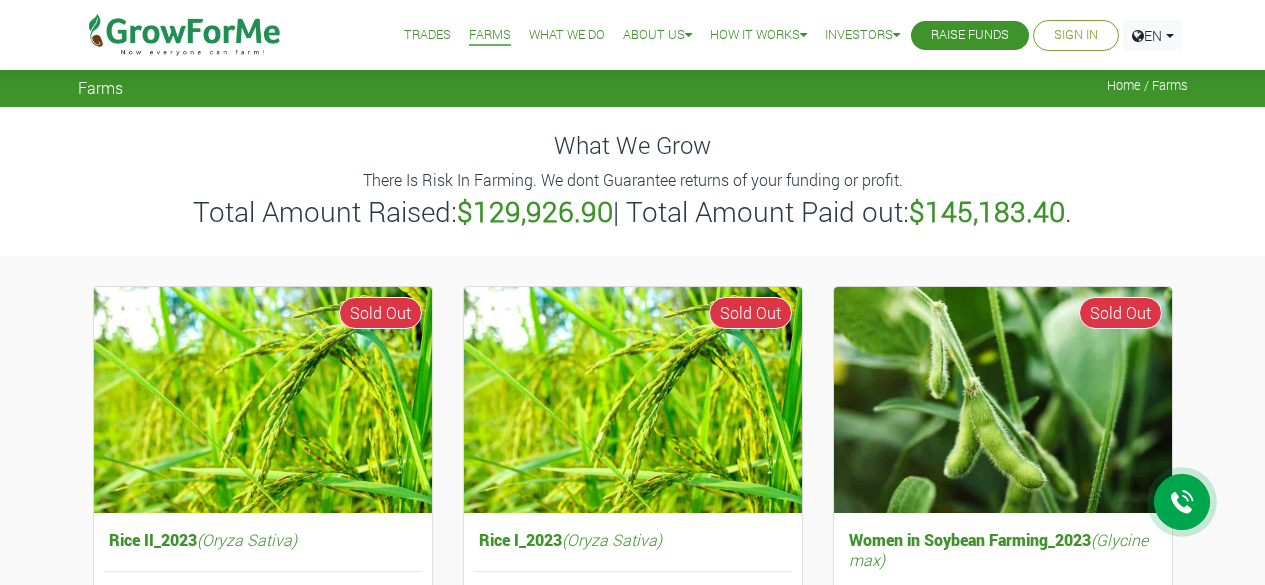 scroll, scrollTop: 0, scrollLeft: 0, axis: both 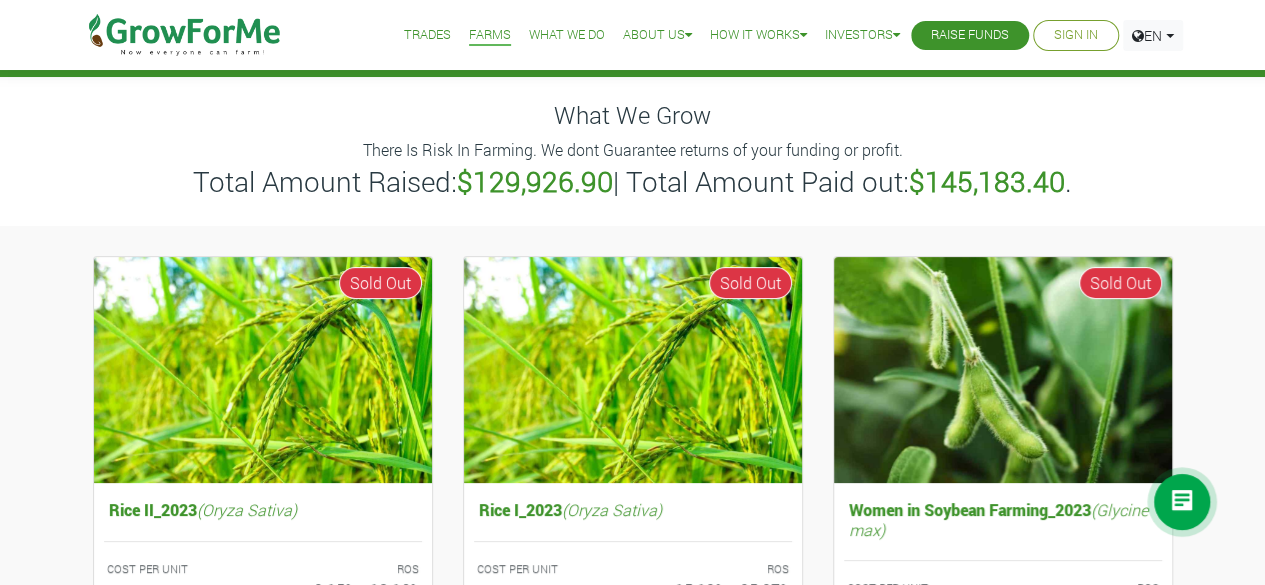 click on "What We Do" at bounding box center [567, 35] 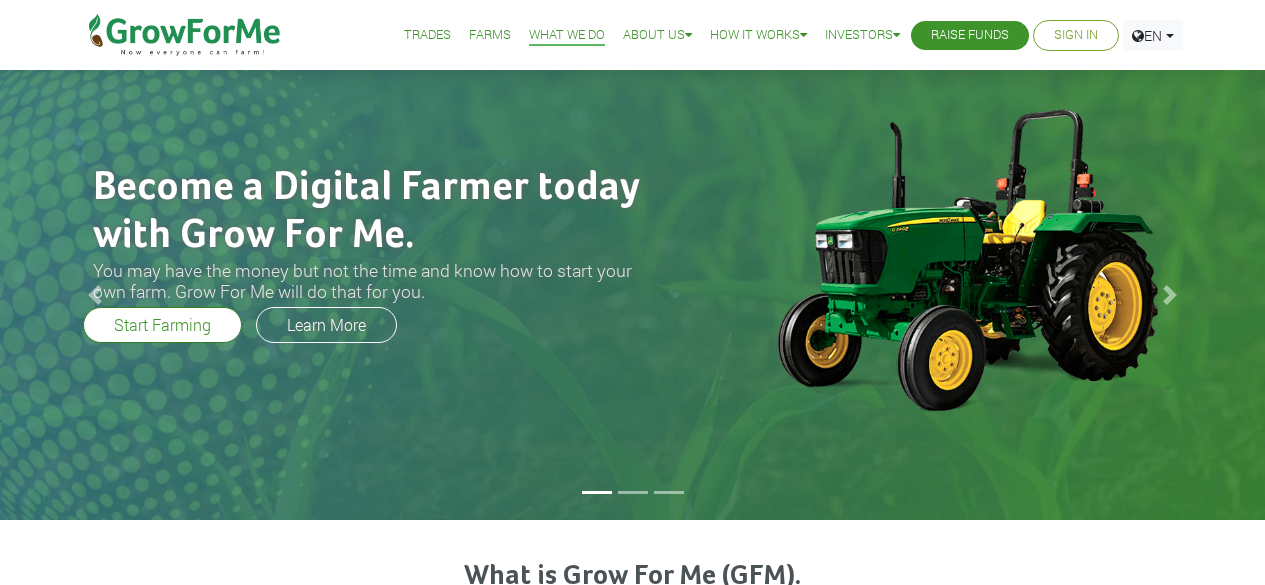 scroll, scrollTop: 0, scrollLeft: 0, axis: both 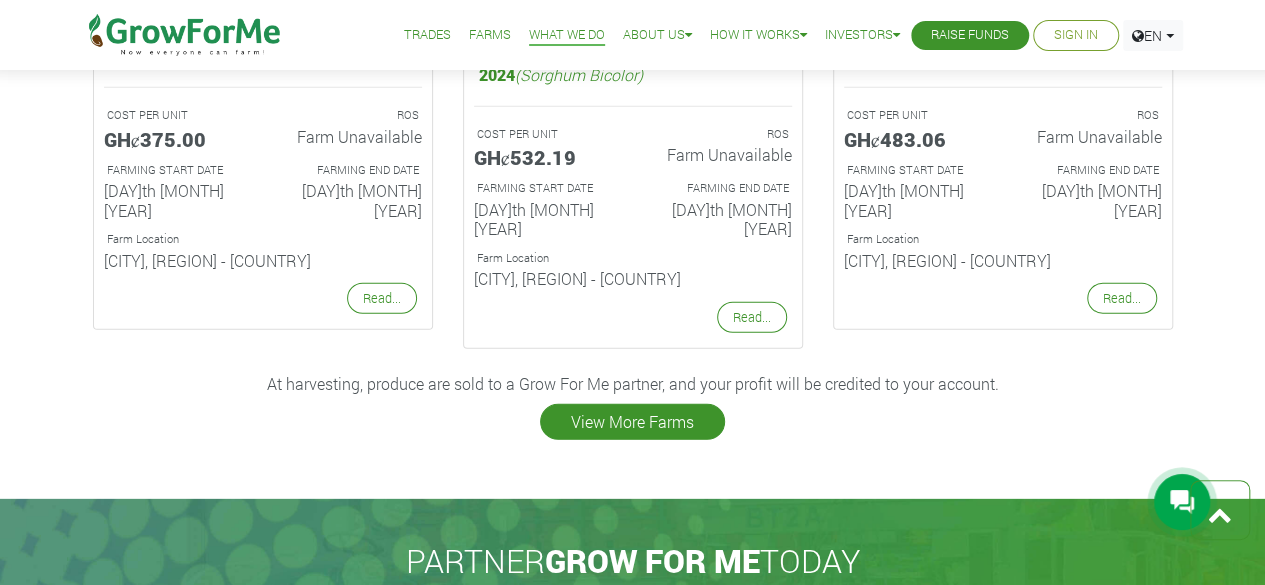 click on "View More Farms" at bounding box center [632, 422] 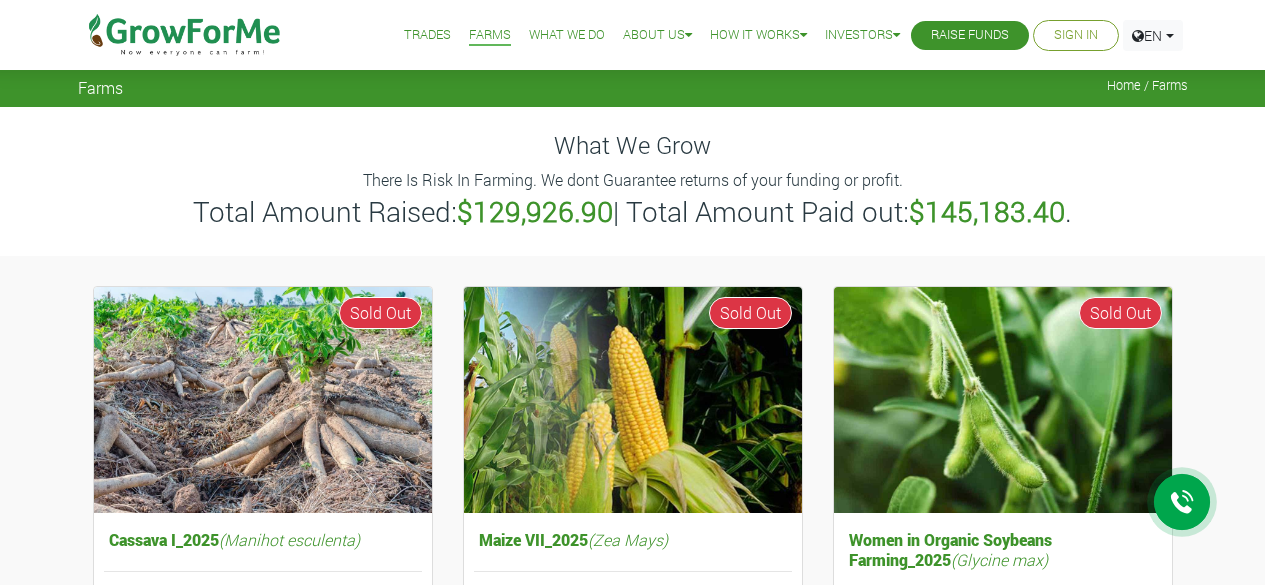 scroll, scrollTop: 618, scrollLeft: 0, axis: vertical 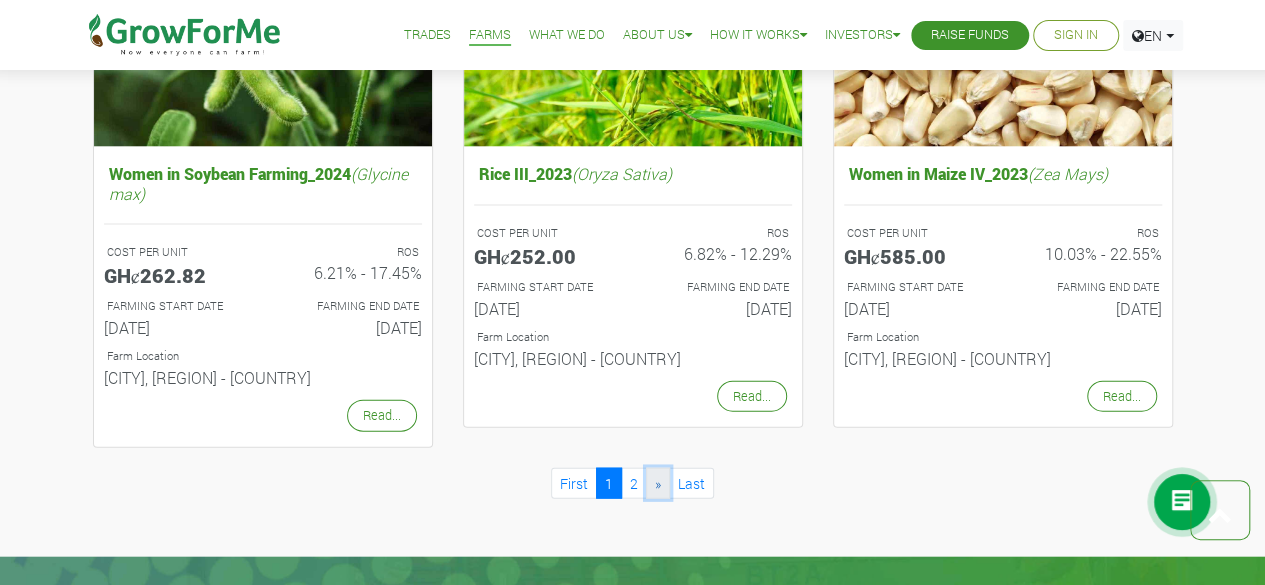 click on "»" at bounding box center (658, 483) 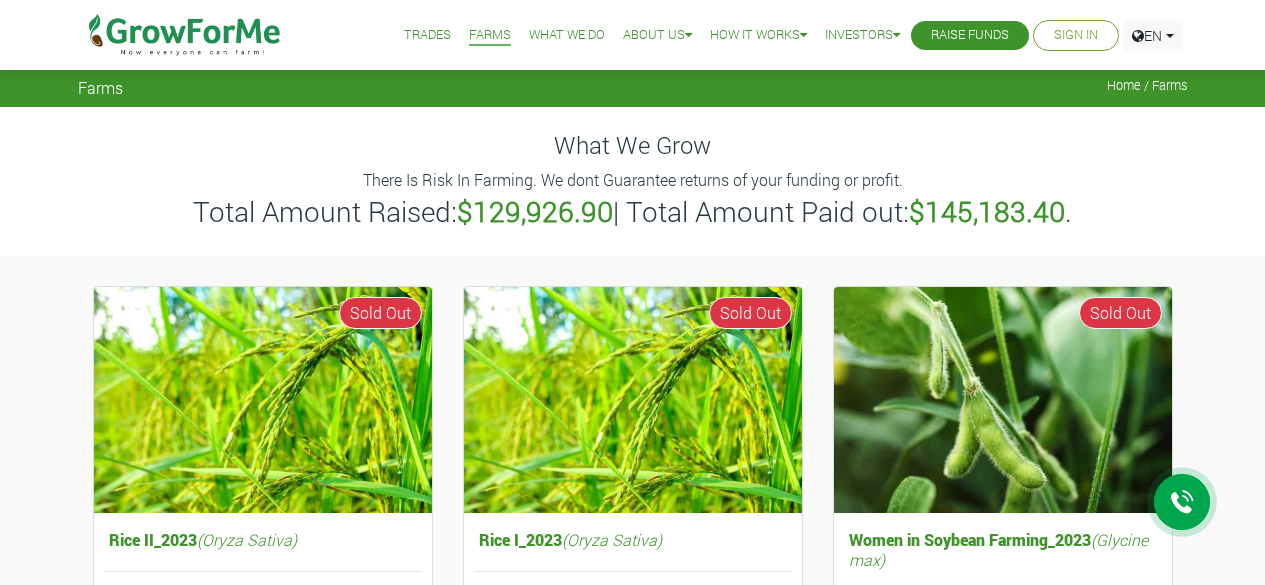 scroll, scrollTop: 0, scrollLeft: 0, axis: both 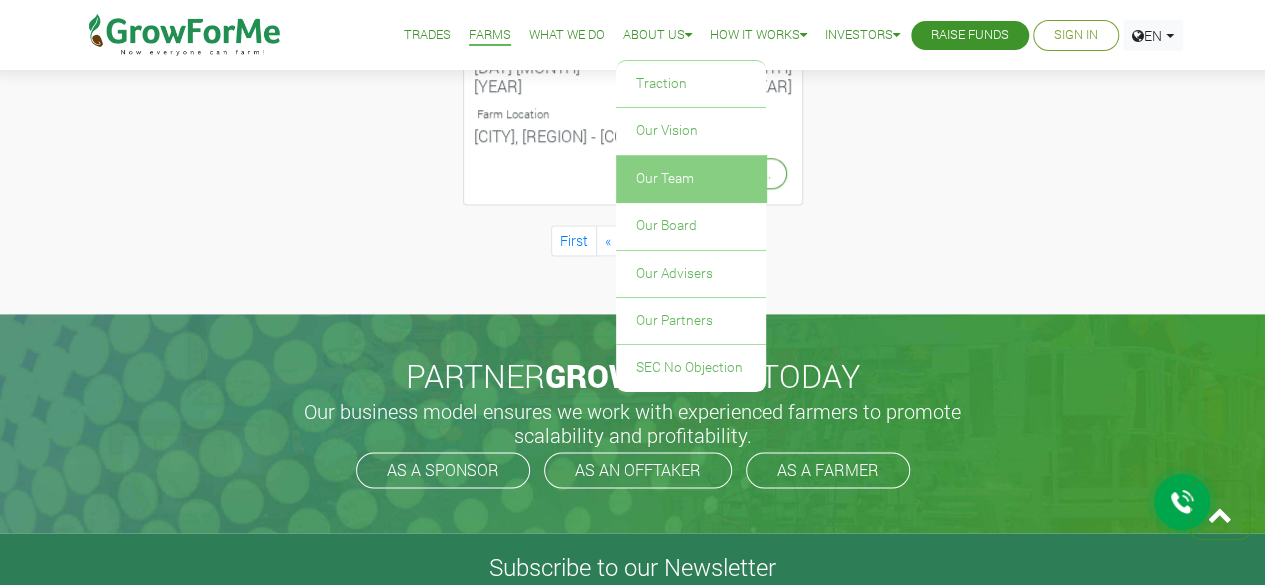 click on "Our Team" at bounding box center [691, 179] 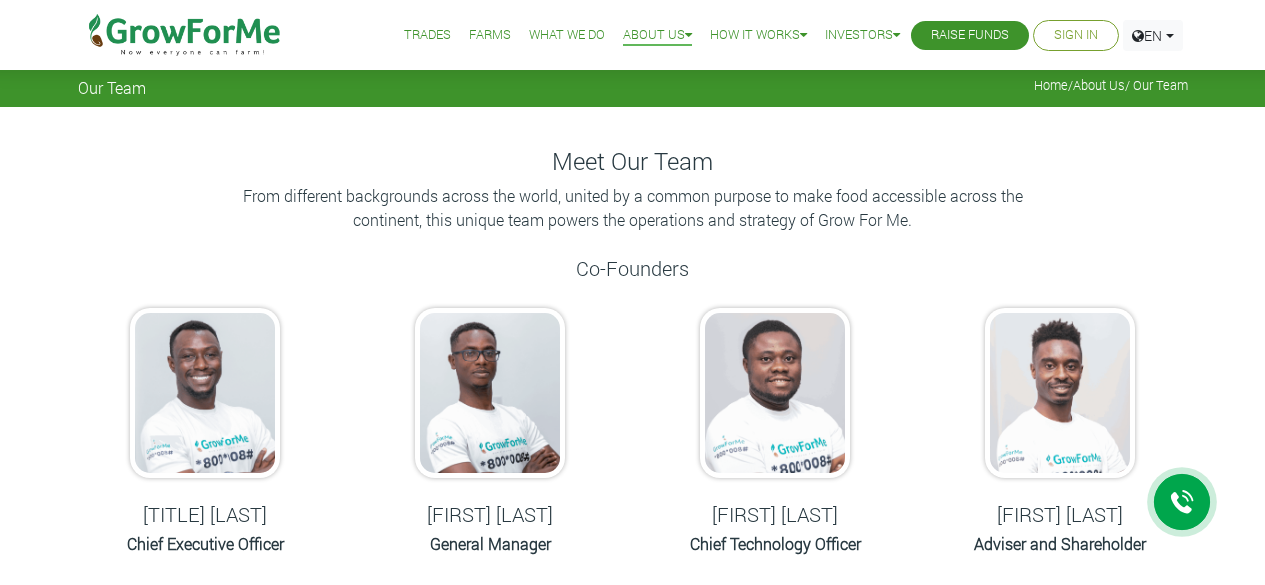 scroll, scrollTop: 0, scrollLeft: 0, axis: both 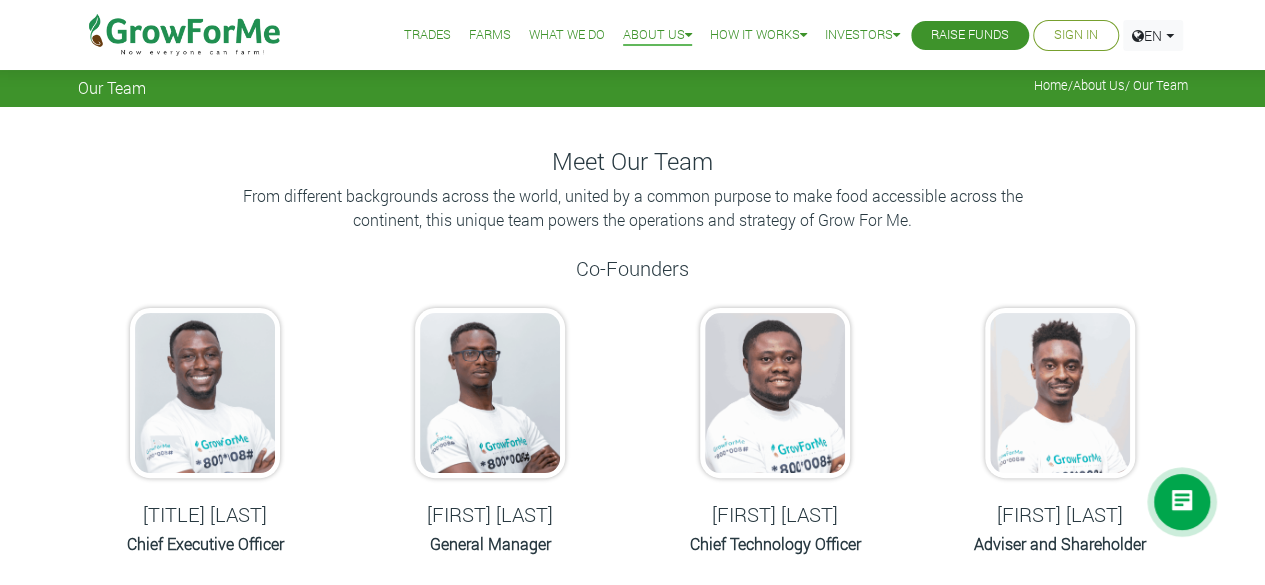 click on "Trades" at bounding box center [427, 35] 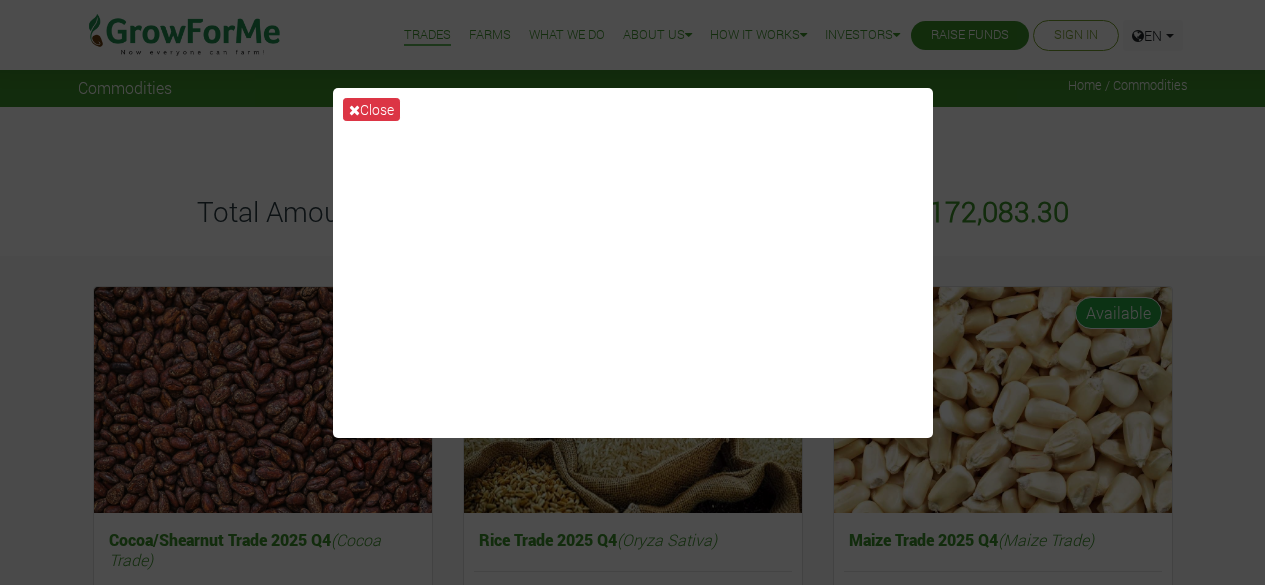 scroll, scrollTop: 0, scrollLeft: 0, axis: both 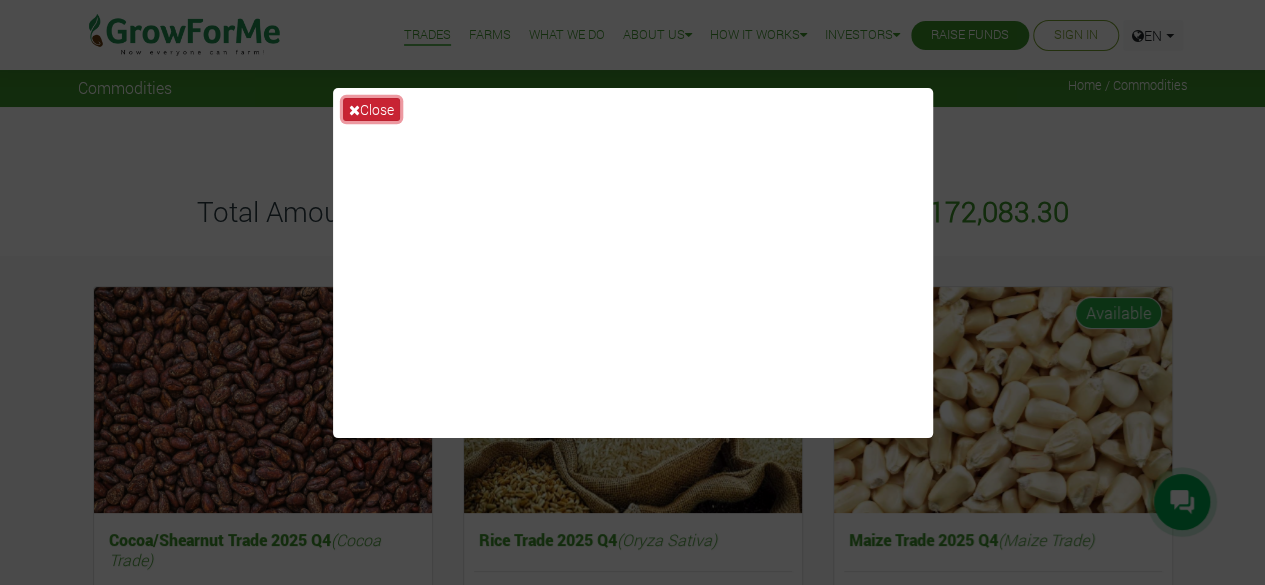 click on "Close" at bounding box center [371, 109] 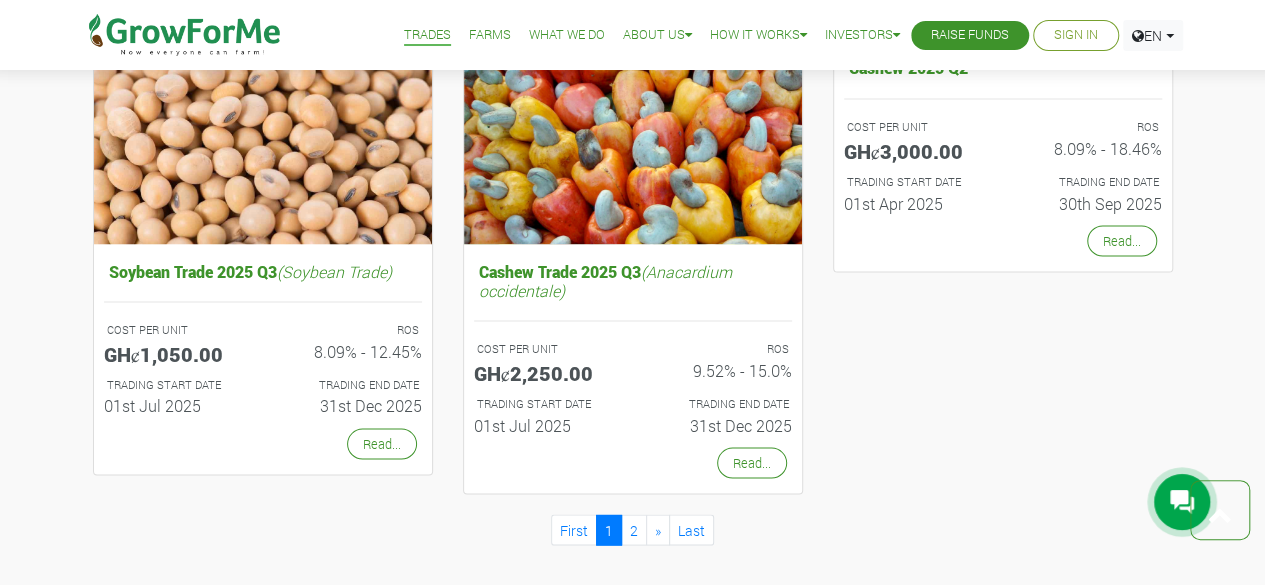 scroll, scrollTop: 1807, scrollLeft: 0, axis: vertical 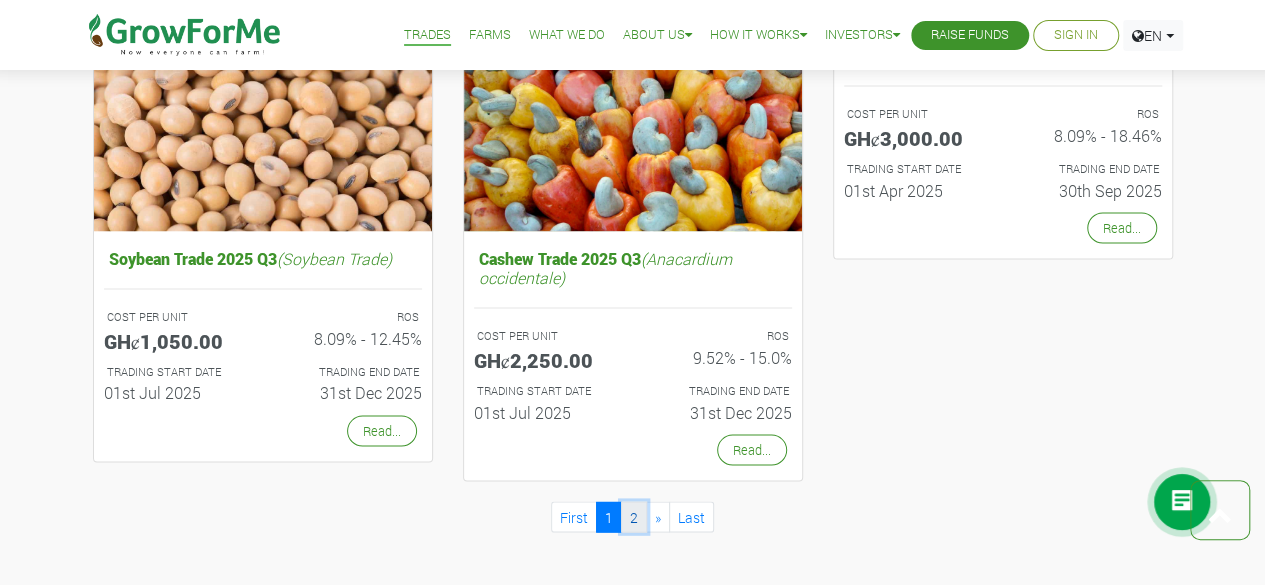 click on "2" at bounding box center (634, 516) 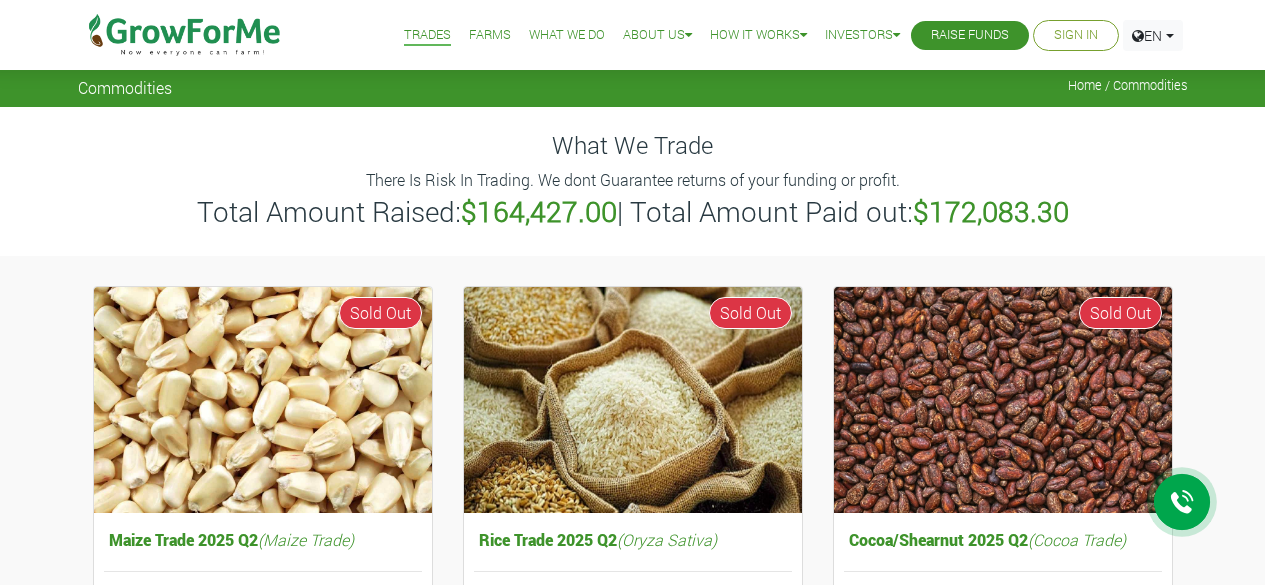 scroll, scrollTop: 0, scrollLeft: 0, axis: both 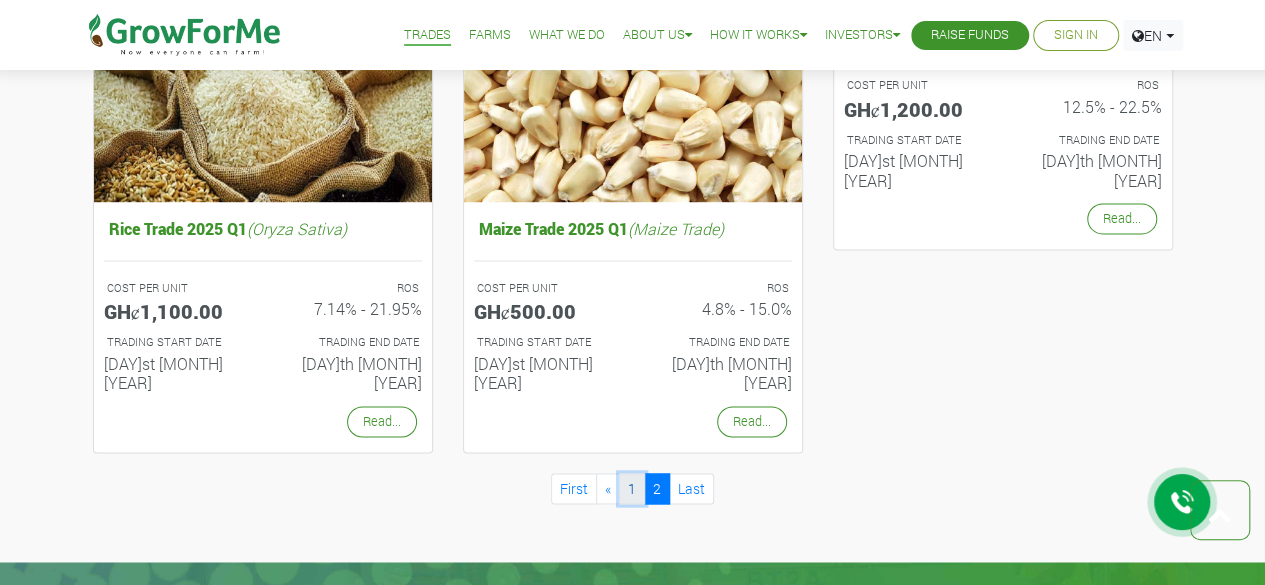 click on "1" at bounding box center [632, 488] 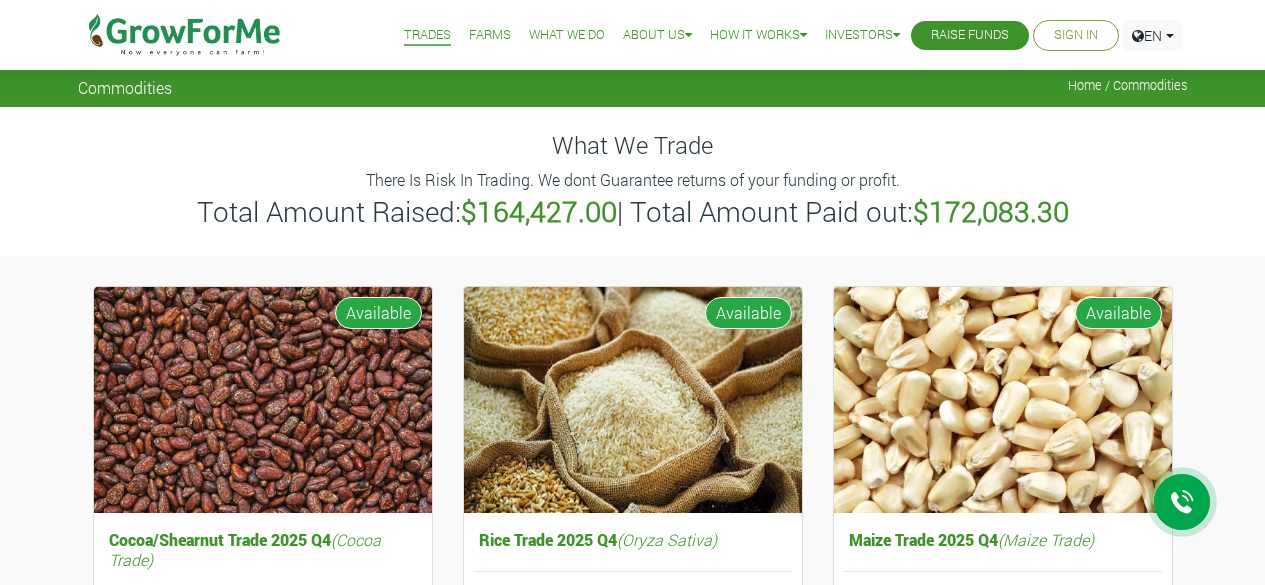 scroll, scrollTop: 46, scrollLeft: 0, axis: vertical 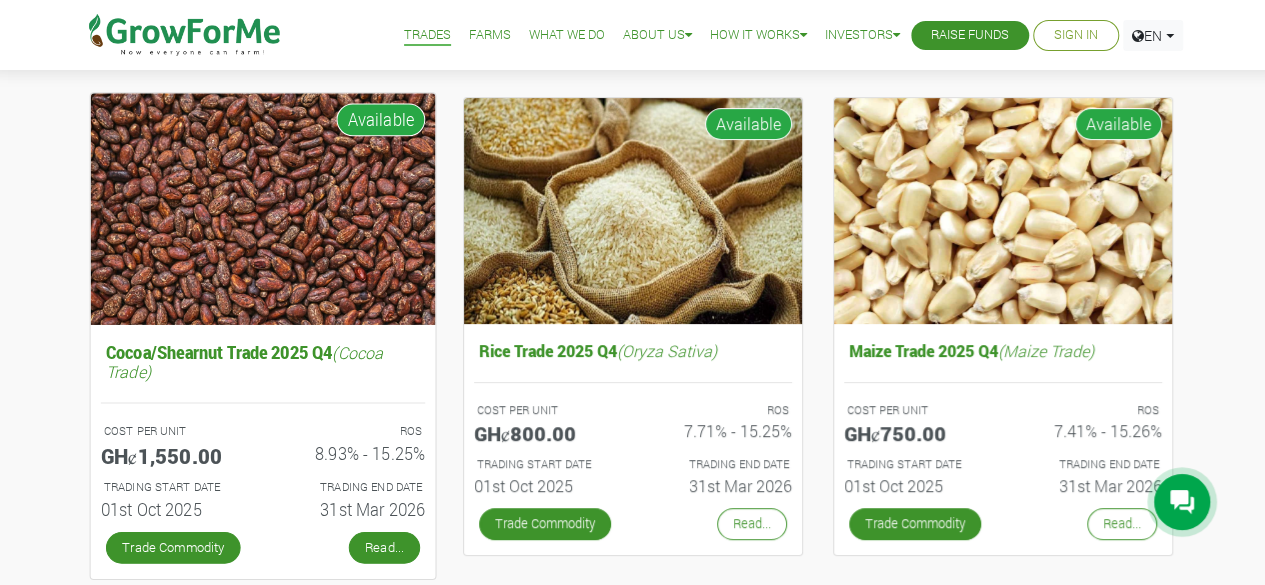 click on "Read..." at bounding box center (383, 547) 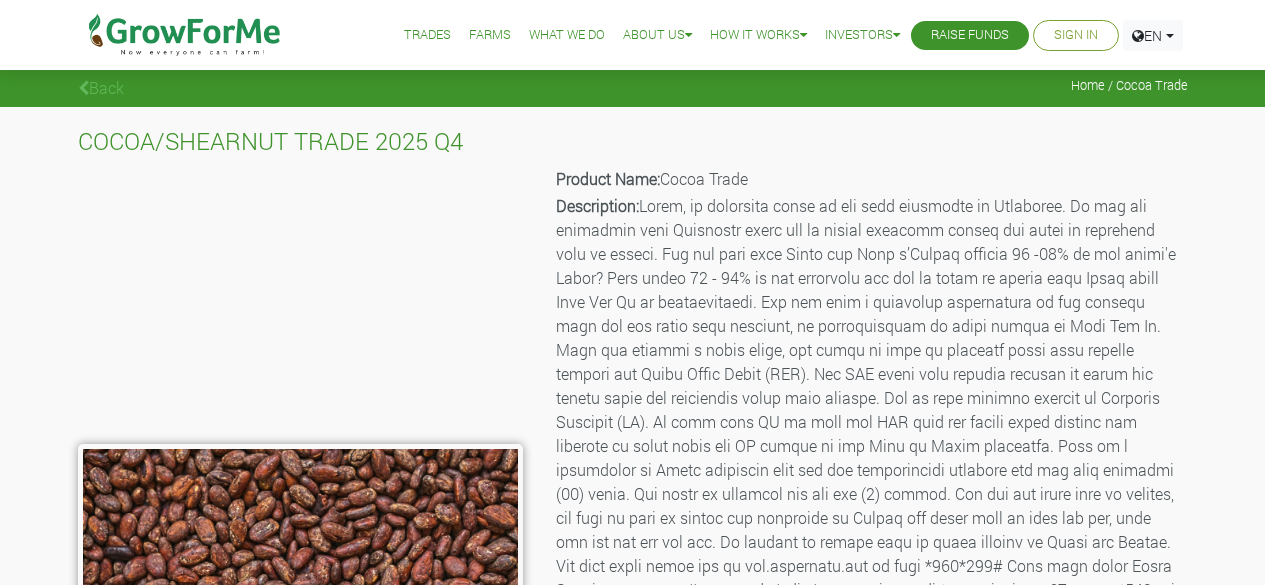 scroll, scrollTop: 10, scrollLeft: 0, axis: vertical 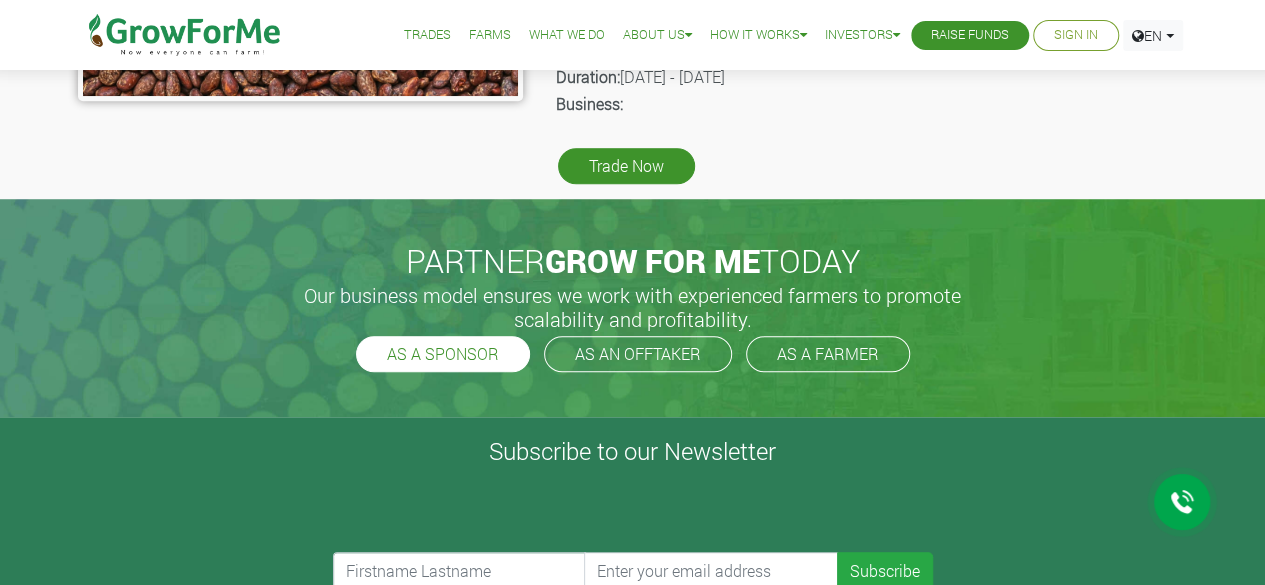 click on "AS A SPONSOR" at bounding box center [443, 354] 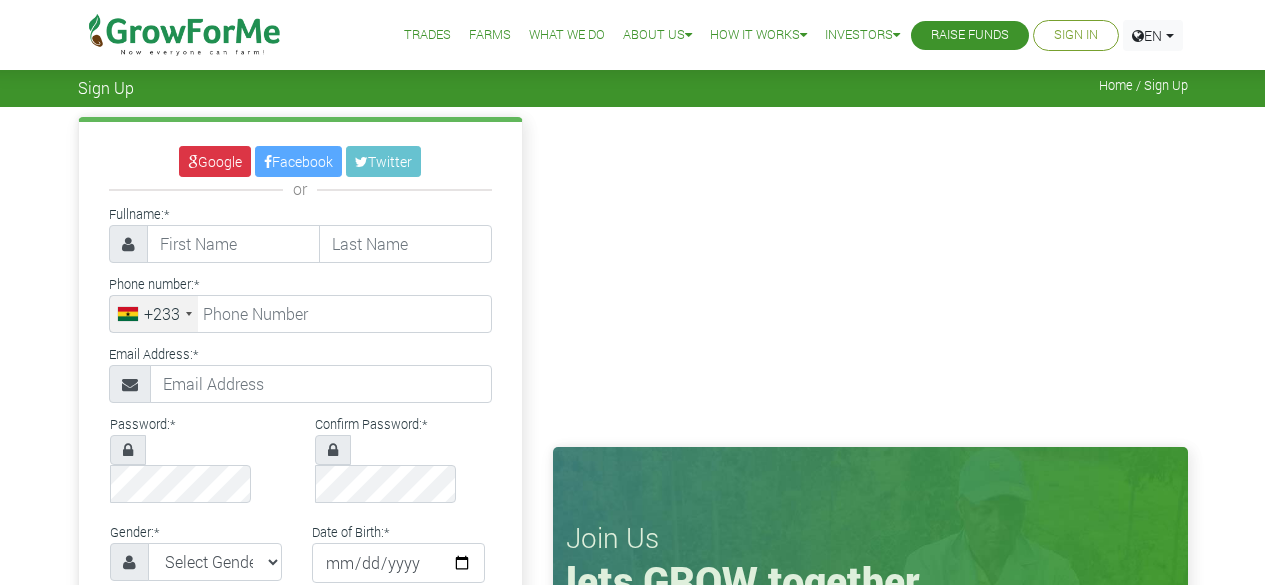 scroll, scrollTop: 0, scrollLeft: 0, axis: both 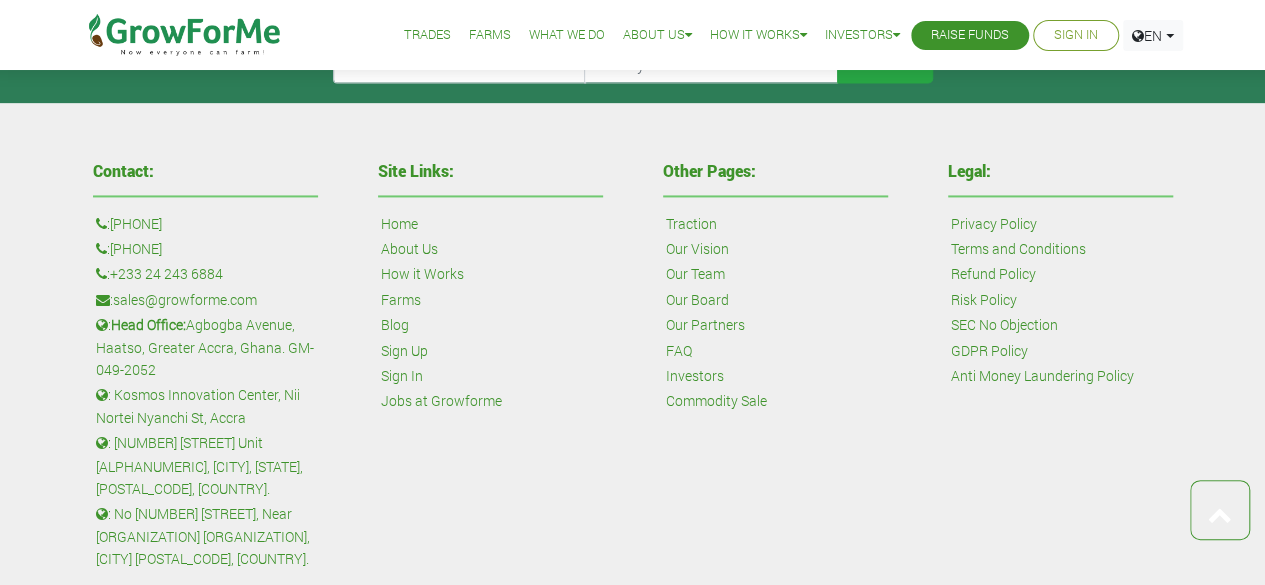 click on "Blog" at bounding box center [490, 325] 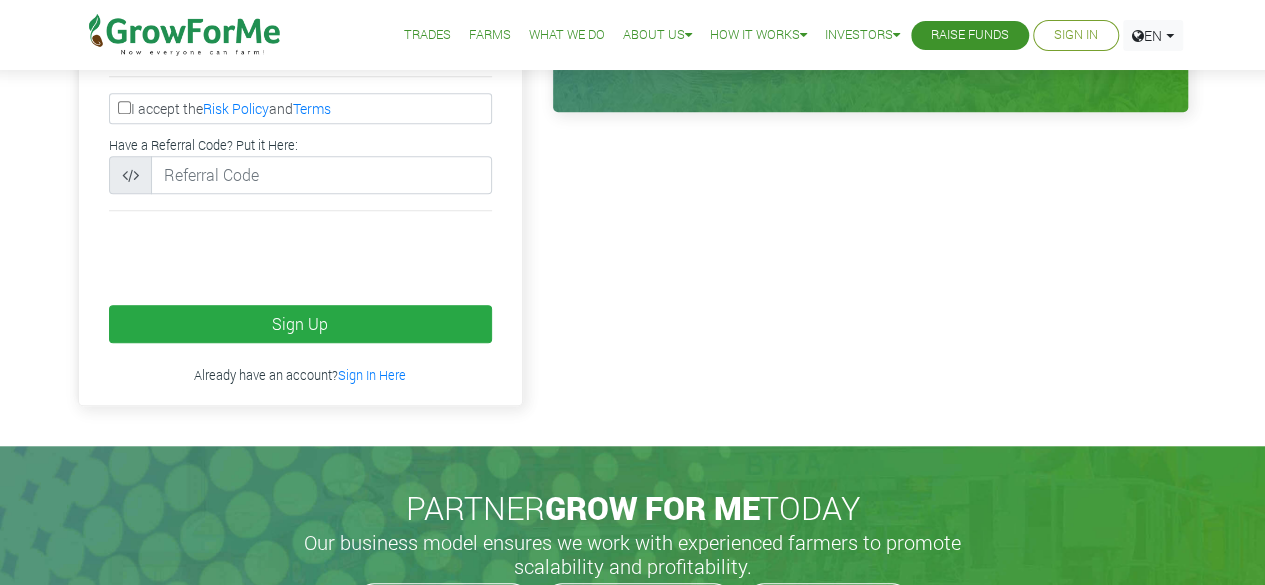 scroll, scrollTop: 683, scrollLeft: 0, axis: vertical 